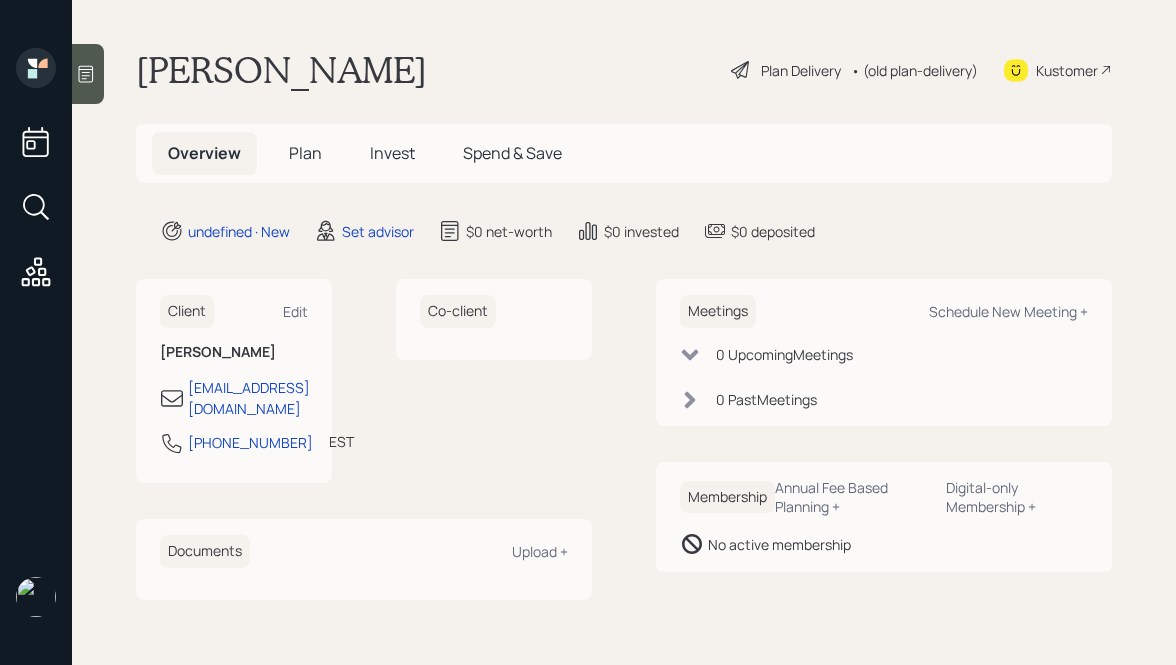 scroll, scrollTop: 0, scrollLeft: 0, axis: both 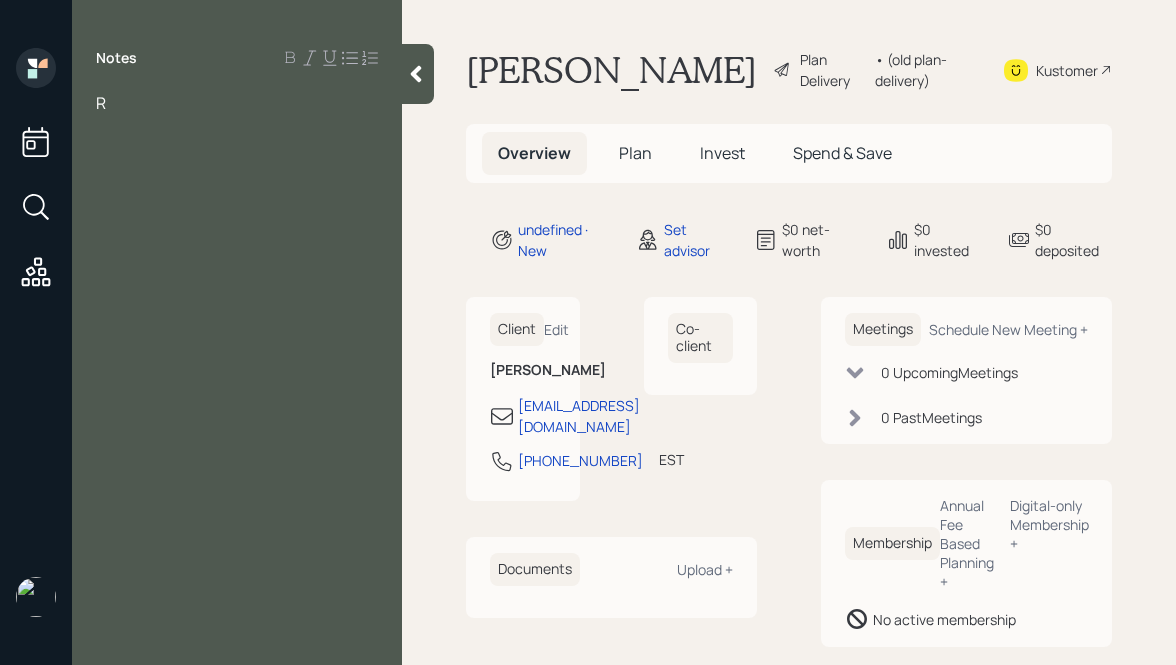 type 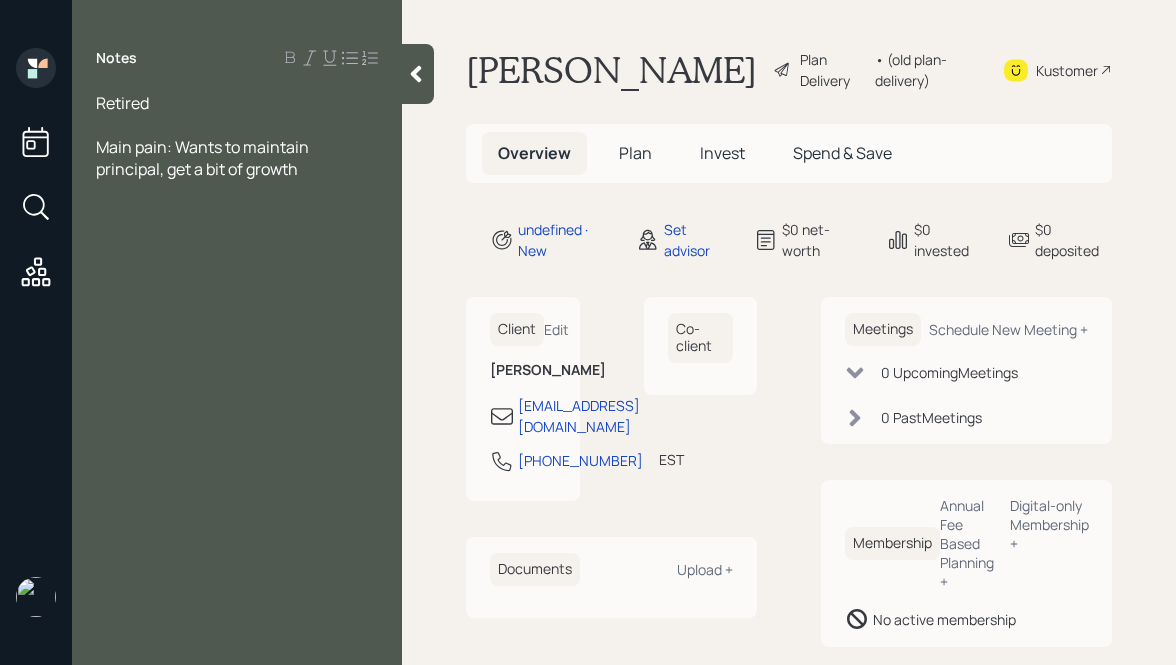 click on "Retired" at bounding box center (237, 103) 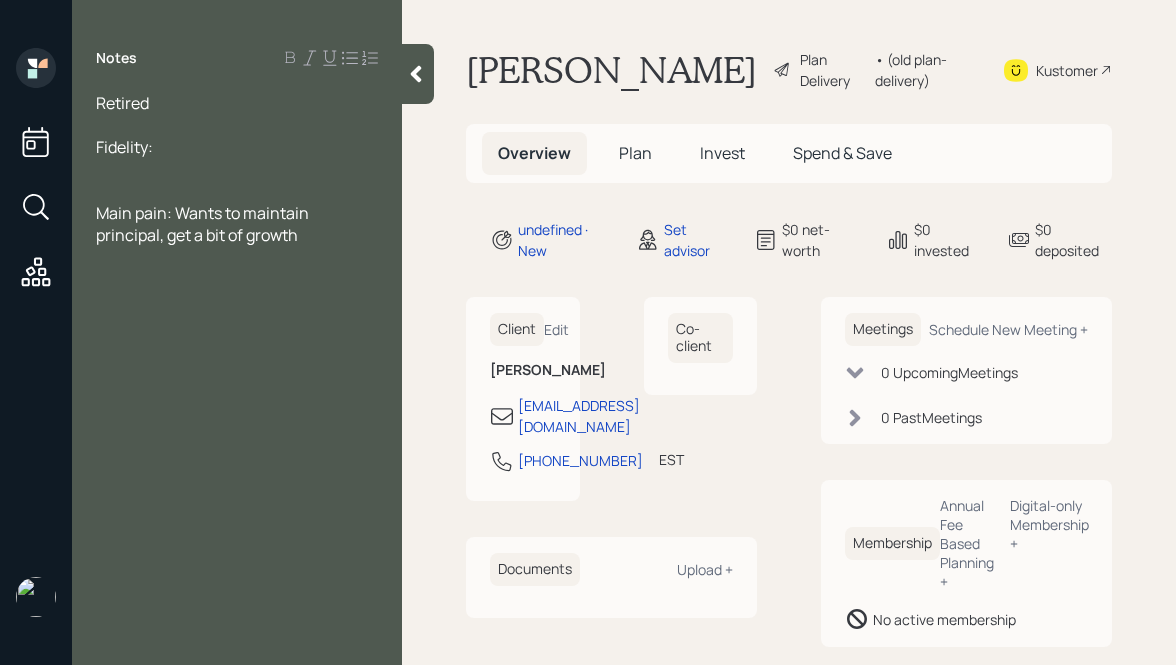 click on "Retired Fidelity: Main pain: Wants to maintain principal, get a bit of growth" at bounding box center [237, 169] 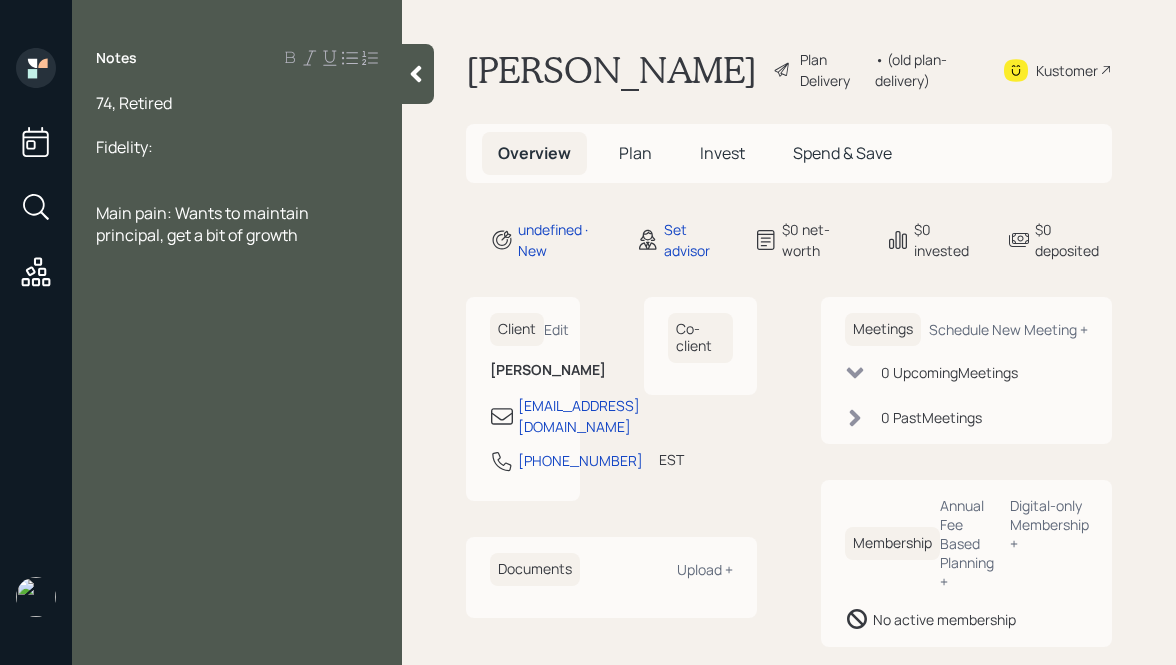 click at bounding box center [237, 125] 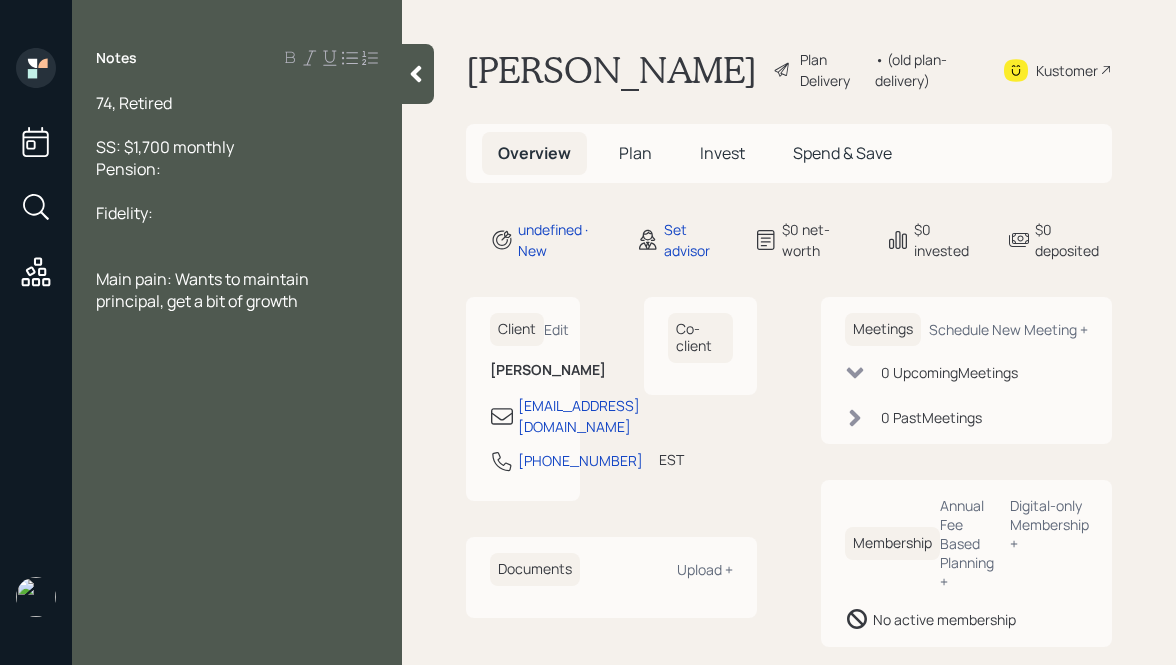 click on "Pension:" at bounding box center [237, 169] 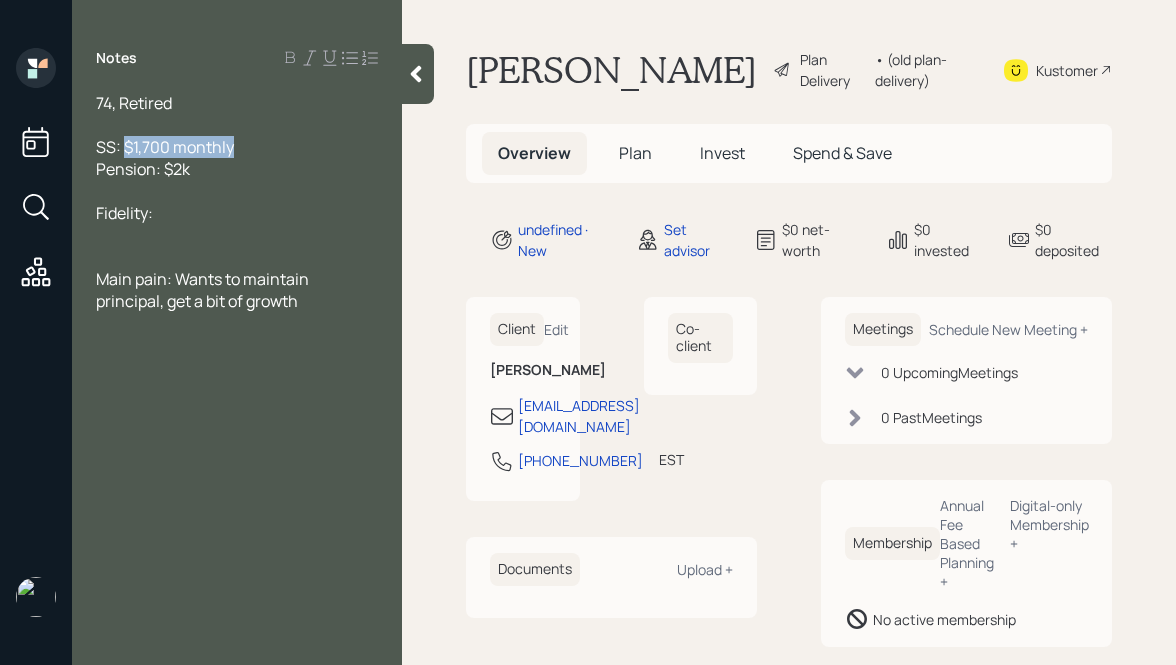 drag, startPoint x: 237, startPoint y: 149, endPoint x: 126, endPoint y: 149, distance: 111 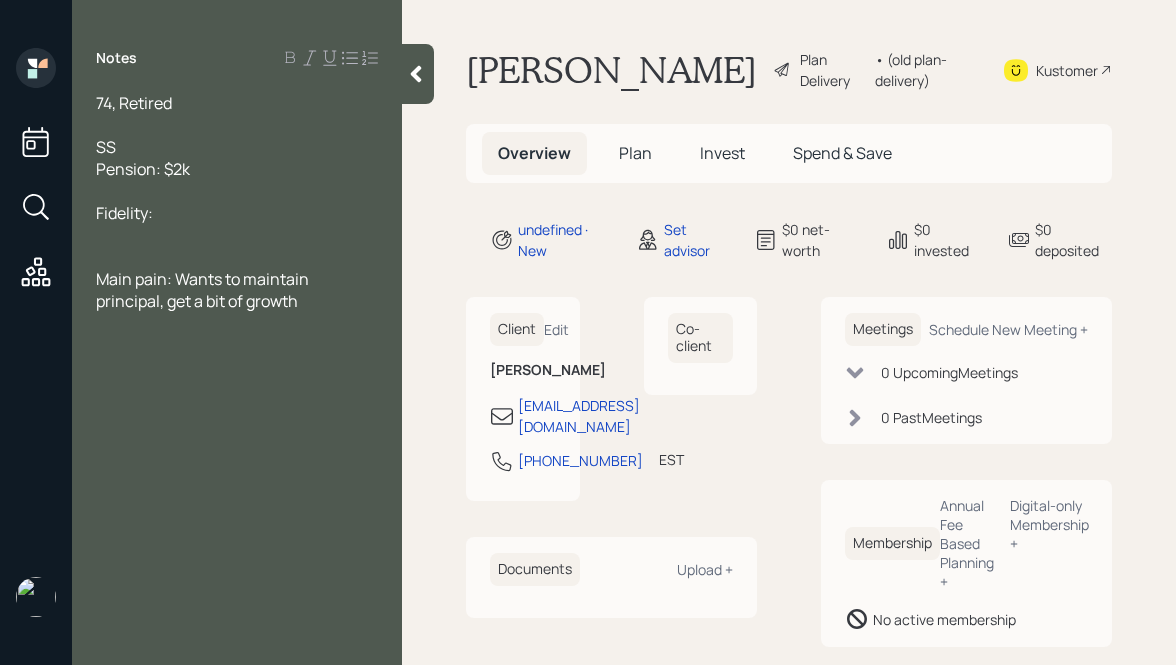 click on "Pension: $2k" at bounding box center [143, 169] 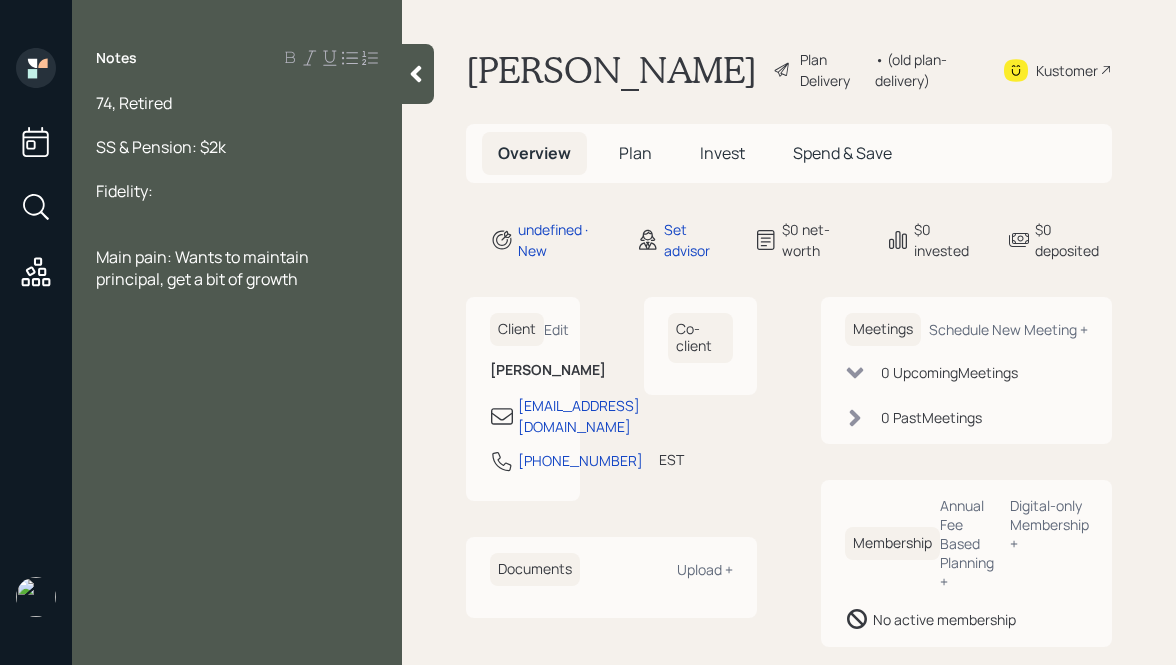 click at bounding box center [237, 169] 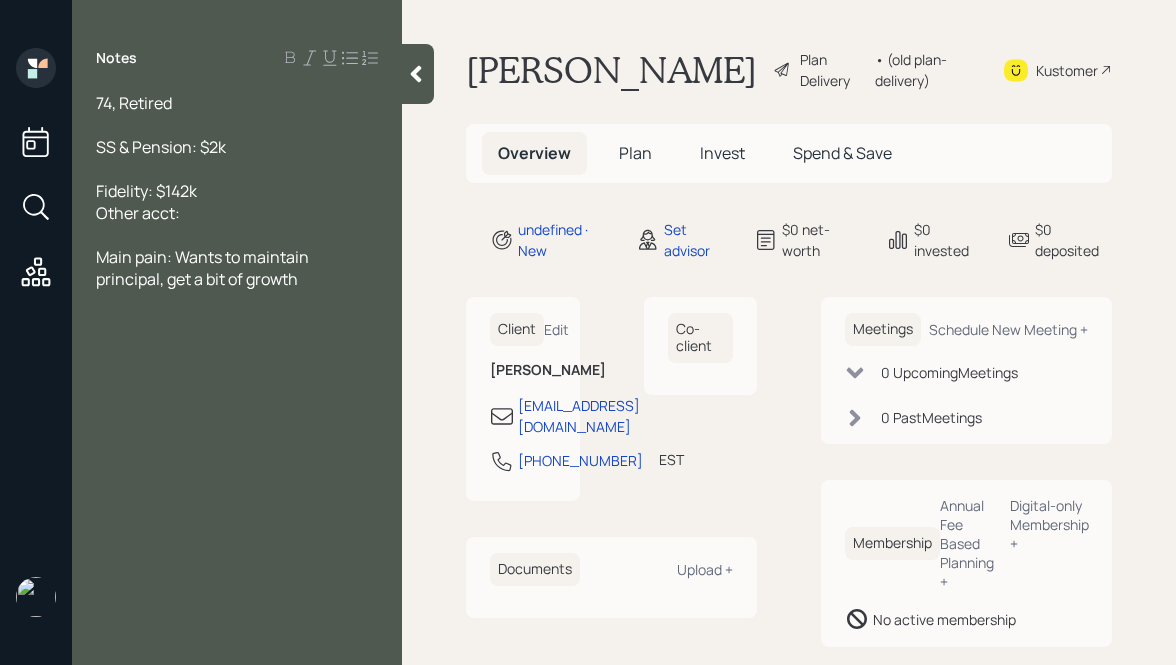 click on "Fidelity: $142k" at bounding box center [146, 191] 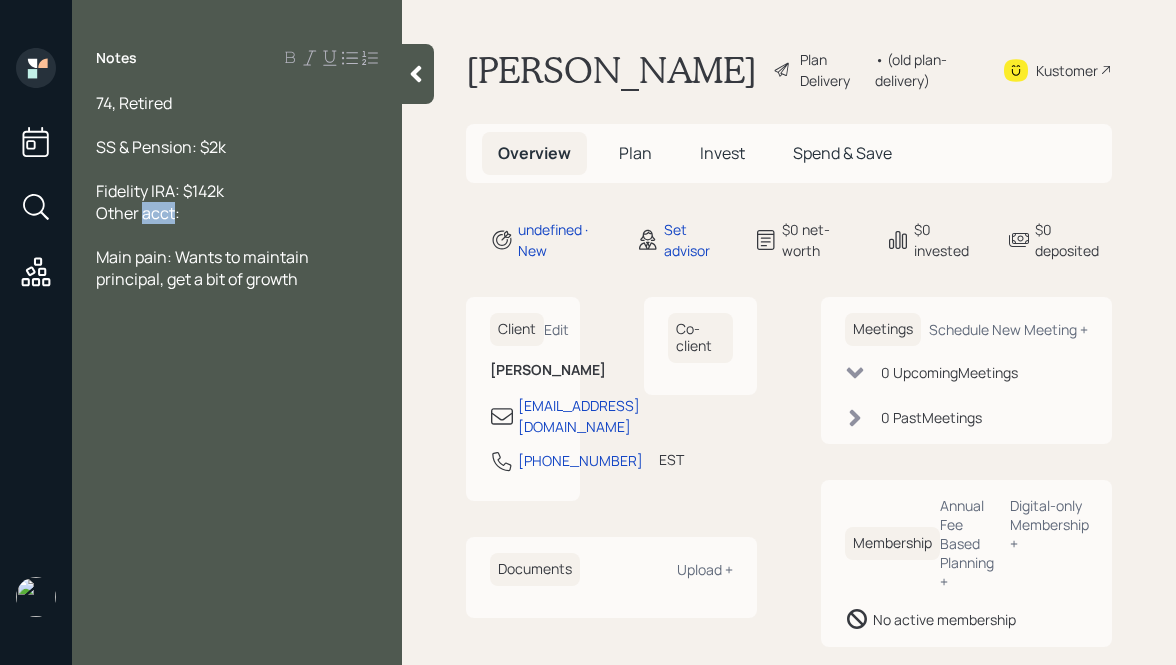 drag, startPoint x: 173, startPoint y: 211, endPoint x: 144, endPoint y: 211, distance: 29 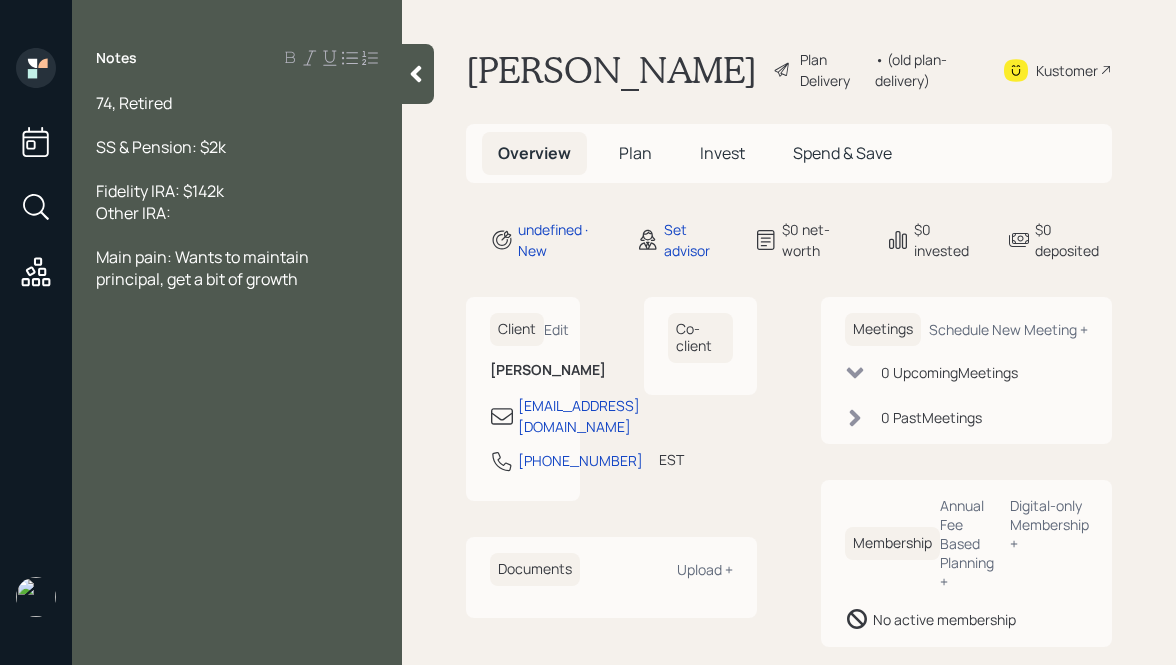click on "Other IRA:" at bounding box center (237, 213) 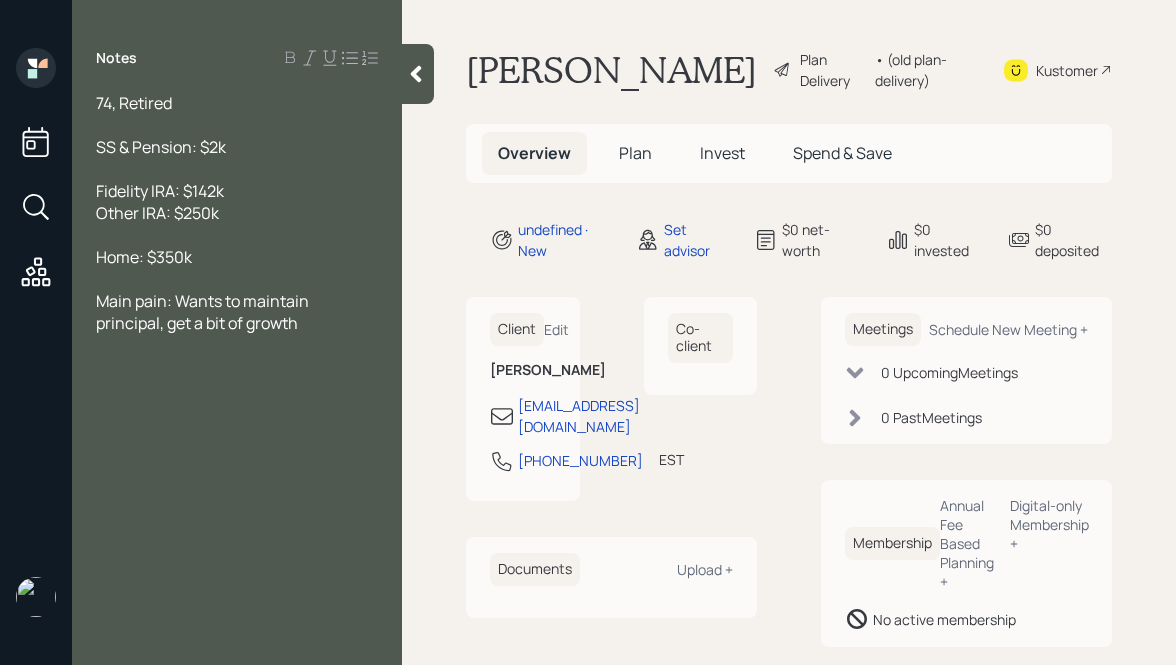 click on "74, Retired" at bounding box center [237, 103] 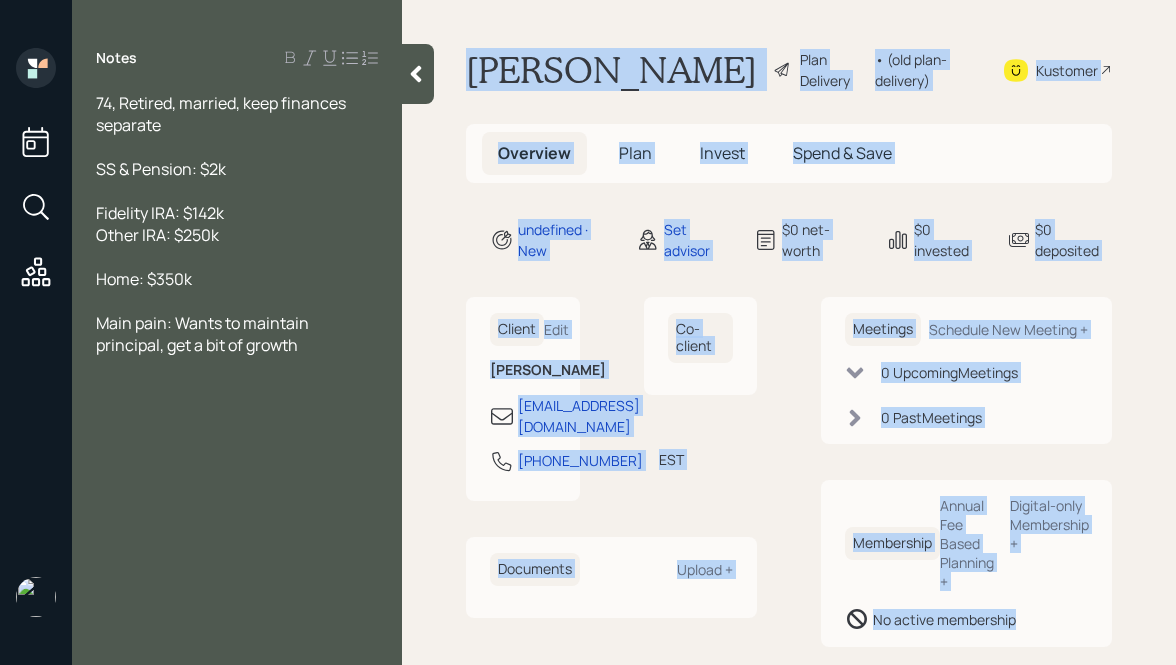scroll, scrollTop: 38, scrollLeft: 0, axis: vertical 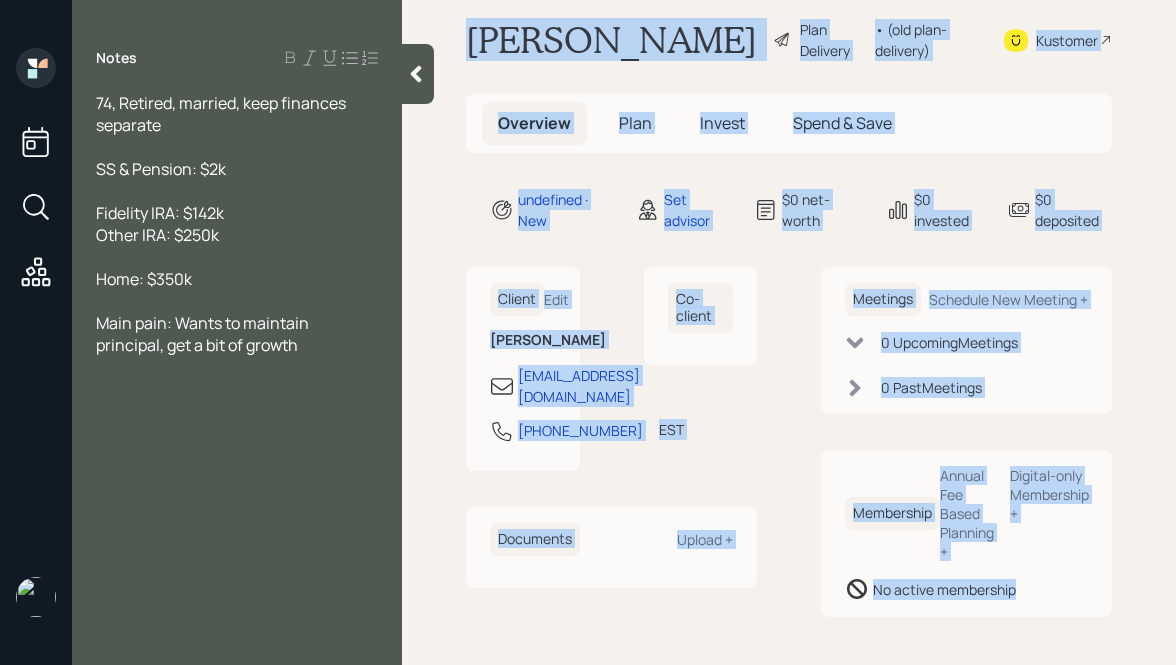 drag, startPoint x: 464, startPoint y: 34, endPoint x: 1069, endPoint y: 627, distance: 847.15643 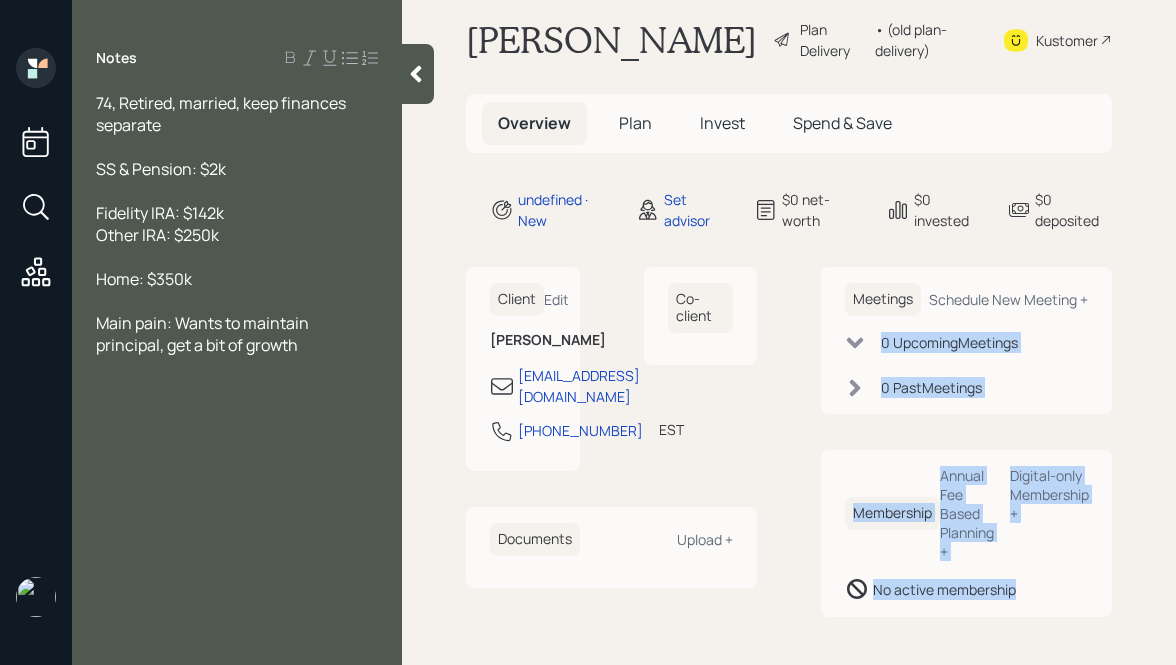 drag, startPoint x: 1089, startPoint y: 627, endPoint x: 817, endPoint y: 303, distance: 423.03665 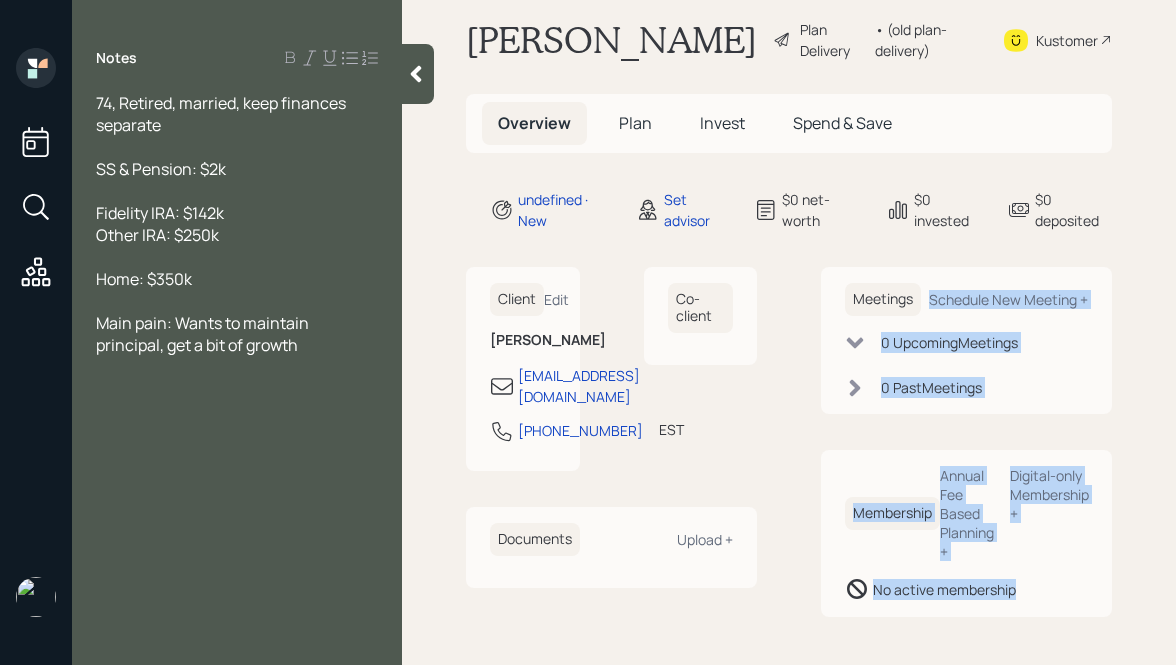 click on "Client Edit [PERSON_NAME] [EMAIL_ADDRESS][DOMAIN_NAME] [PHONE_NUMBER] EST Currently 5:45 PM Co-client Documents Upload + Meetings Schedule New Meeting + 0   Upcoming  Meeting s 0   Past  Meeting s Membership Annual Fee Based Planning + Digital-only Membership + No active membership" at bounding box center (789, 442) 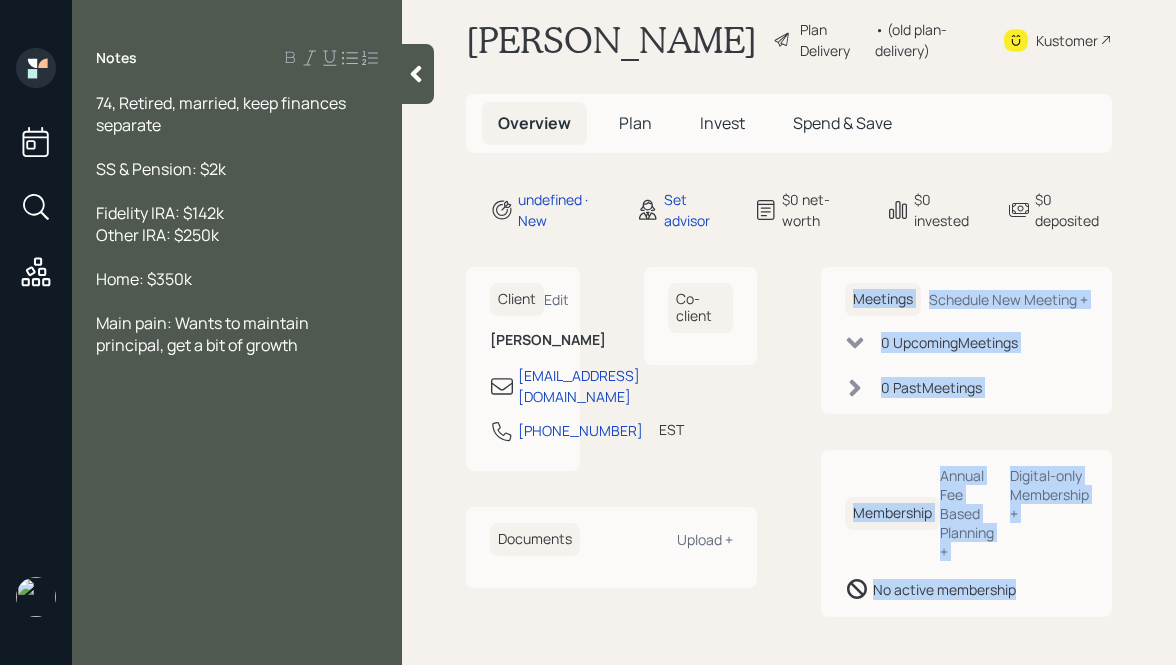 drag, startPoint x: 839, startPoint y: 263, endPoint x: 1036, endPoint y: 594, distance: 385.18826 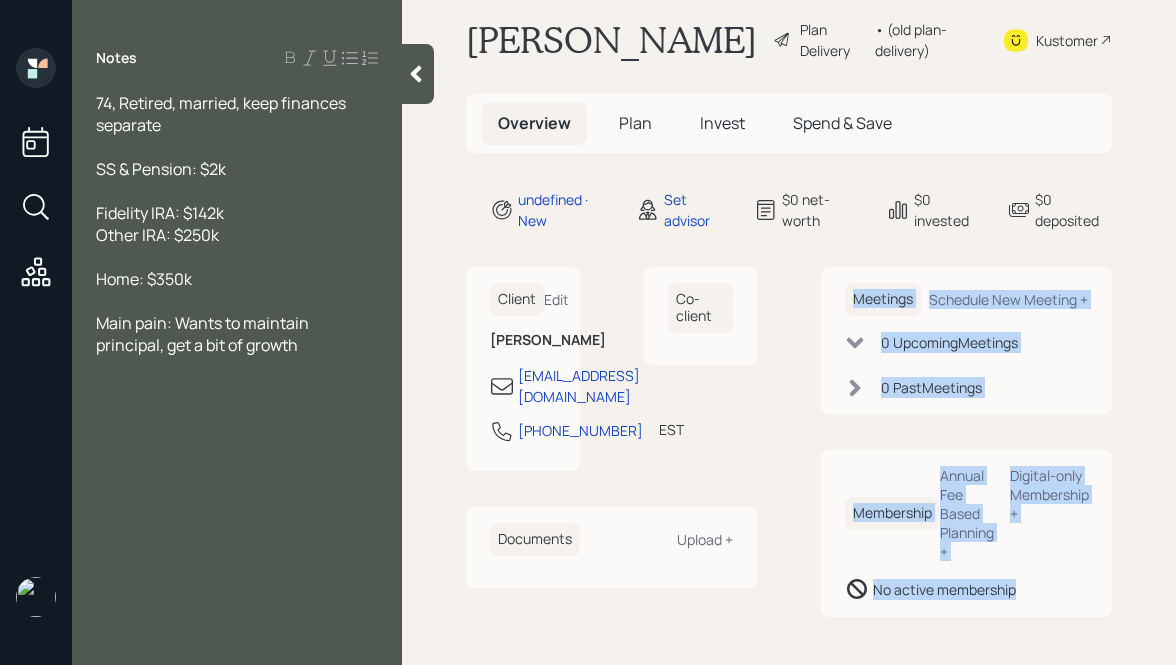 drag, startPoint x: 1073, startPoint y: 606, endPoint x: 846, endPoint y: 270, distance: 405.49353 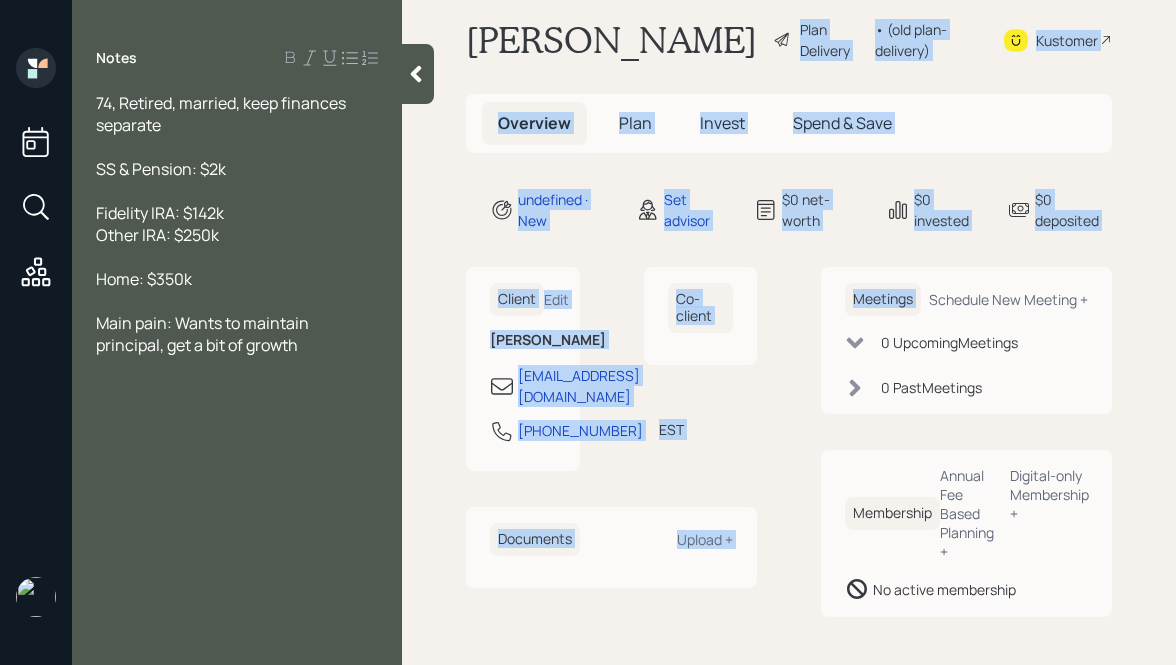 drag, startPoint x: 1114, startPoint y: 229, endPoint x: 787, endPoint y: -25, distance: 414.05917 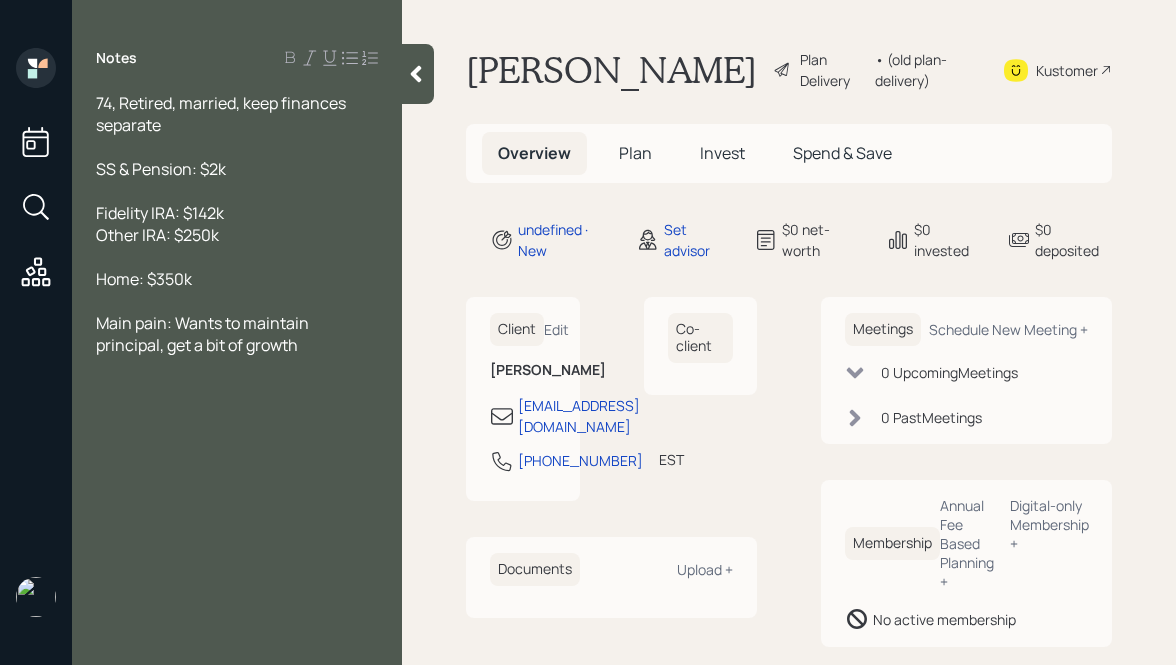 click on "[PERSON_NAME] Plan Delivery • (old plan-delivery) Kustomer Overview Plan Invest Spend & Save undefined ·
New Set advisor $0 net-worth $0 invested $0 deposited Client Edit [PERSON_NAME] [EMAIL_ADDRESS][DOMAIN_NAME] [PHONE_NUMBER] EST Currently 5:45 PM Co-client Documents Upload + Meetings Schedule New Meeting + 0   Upcoming  Meeting s 0   Past  Meeting s Membership Annual Fee Based Planning + Digital-only Membership + No active membership" at bounding box center [789, 332] 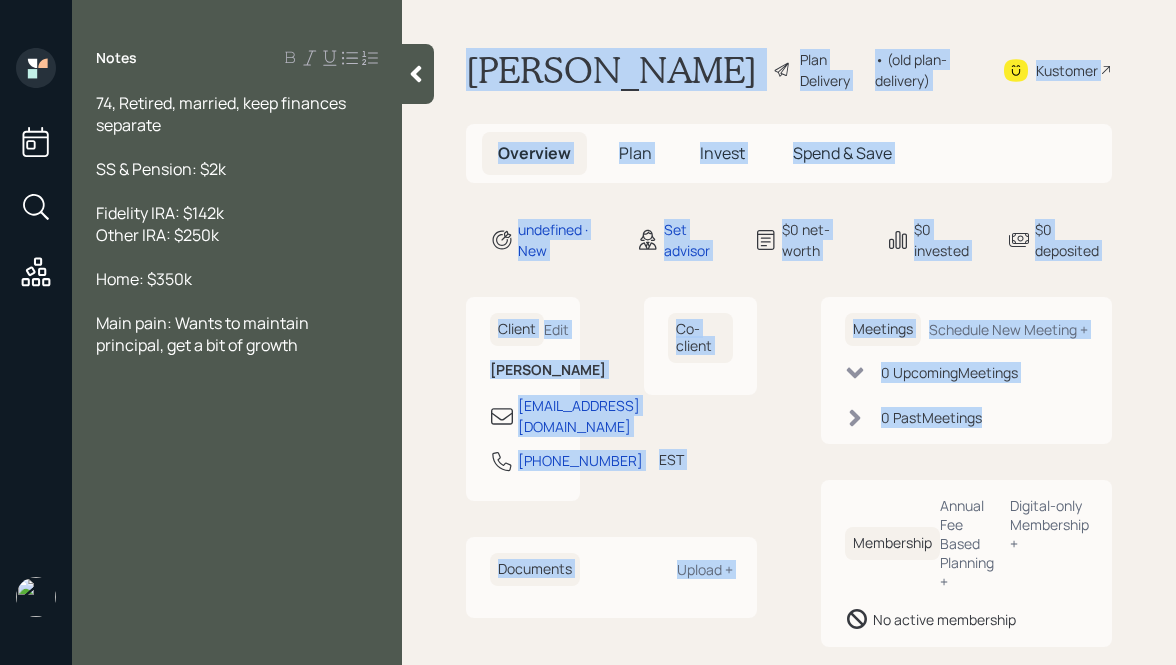 drag, startPoint x: 461, startPoint y: 46, endPoint x: 1023, endPoint y: 438, distance: 685.20654 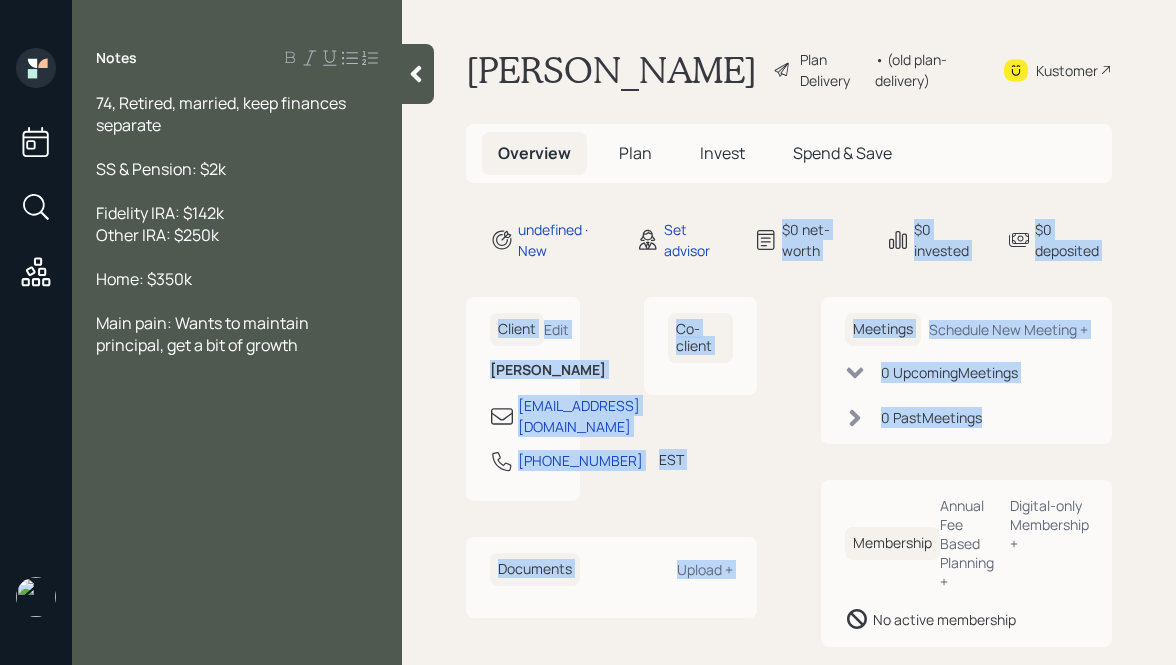 drag, startPoint x: 1085, startPoint y: 441, endPoint x: 761, endPoint y: 183, distance: 414.1739 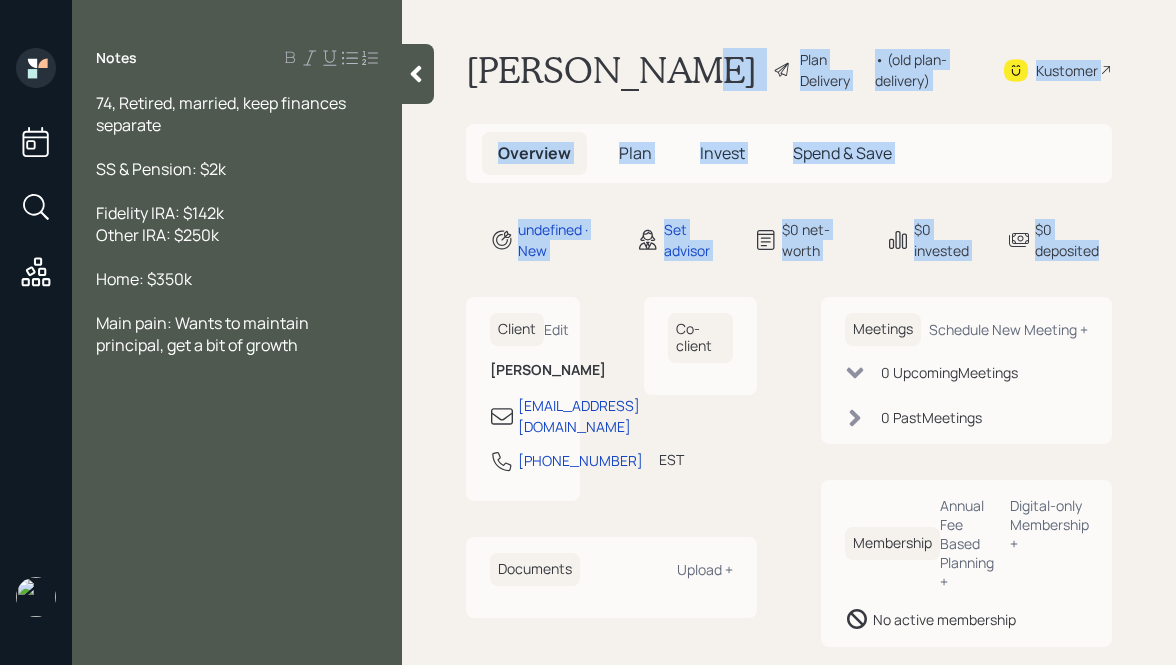 drag, startPoint x: 1135, startPoint y: 261, endPoint x: 660, endPoint y: 90, distance: 504.84256 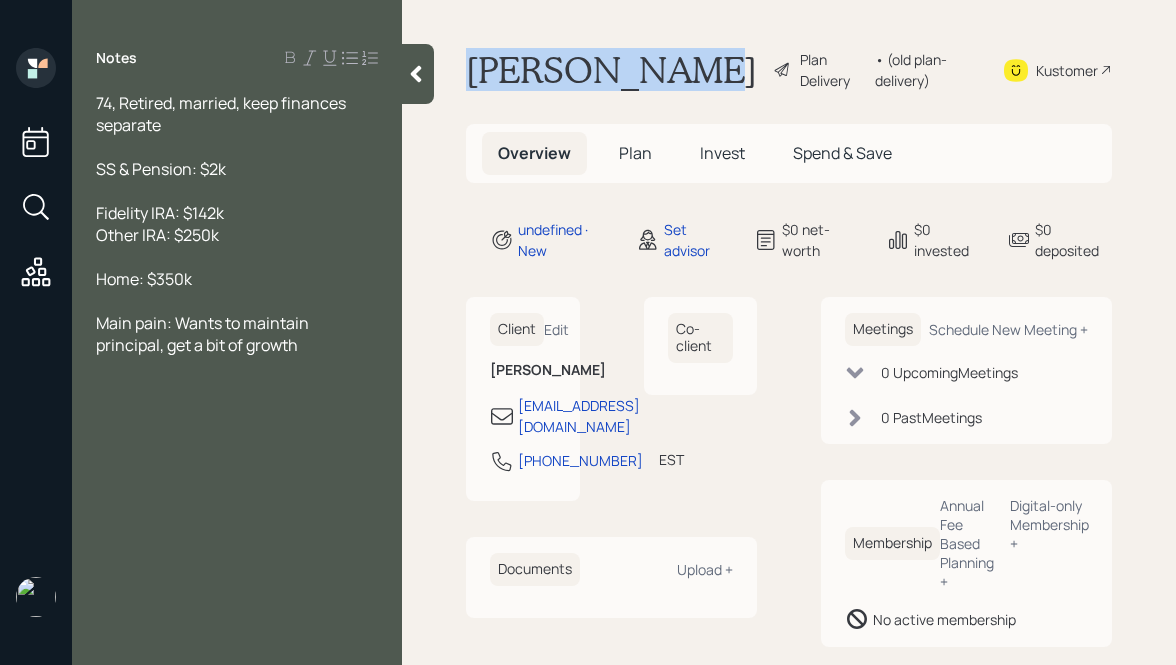 drag, startPoint x: 673, startPoint y: 74, endPoint x: 432, endPoint y: 77, distance: 241.01868 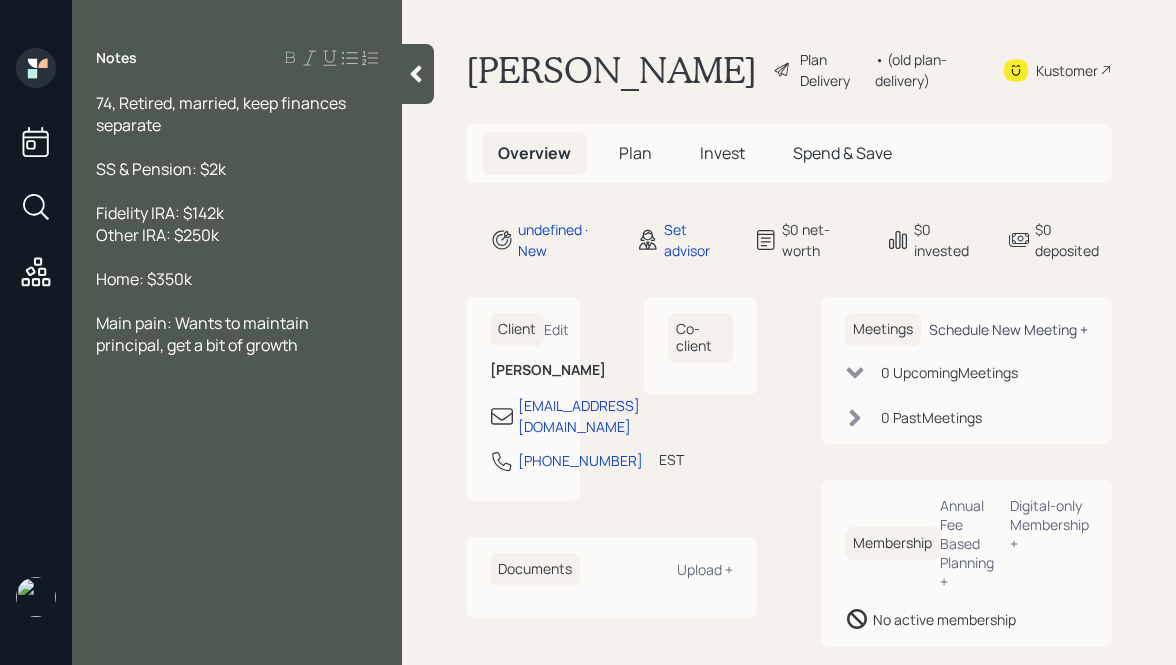 click on "Schedule New Meeting +" at bounding box center (1008, 329) 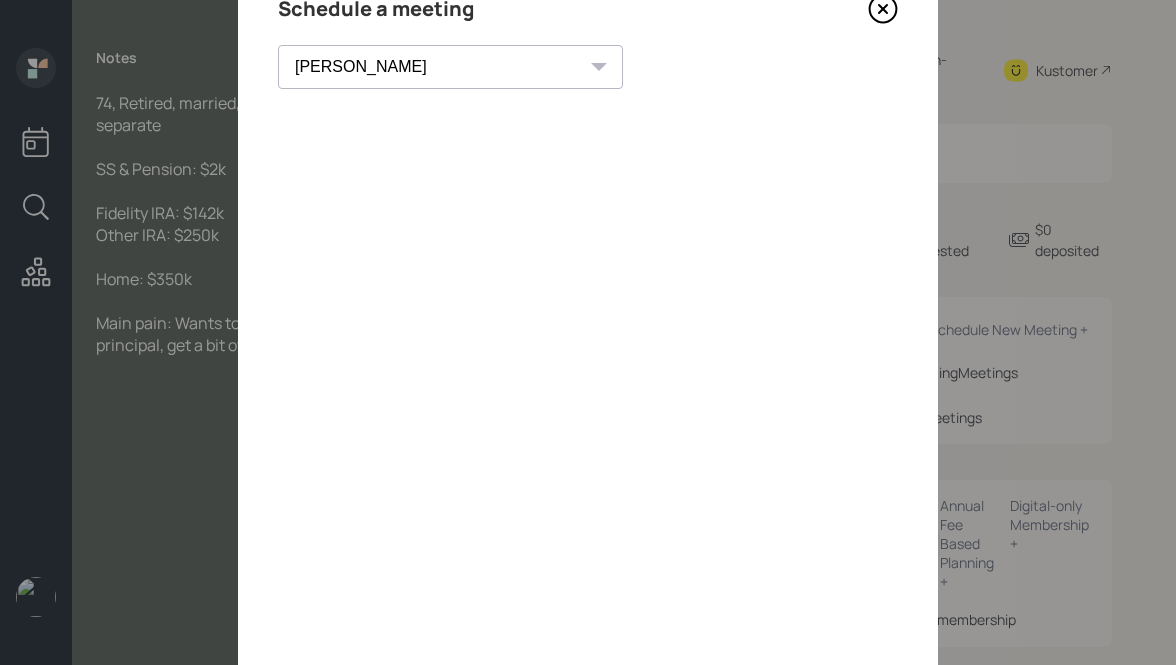 scroll, scrollTop: 0, scrollLeft: 0, axis: both 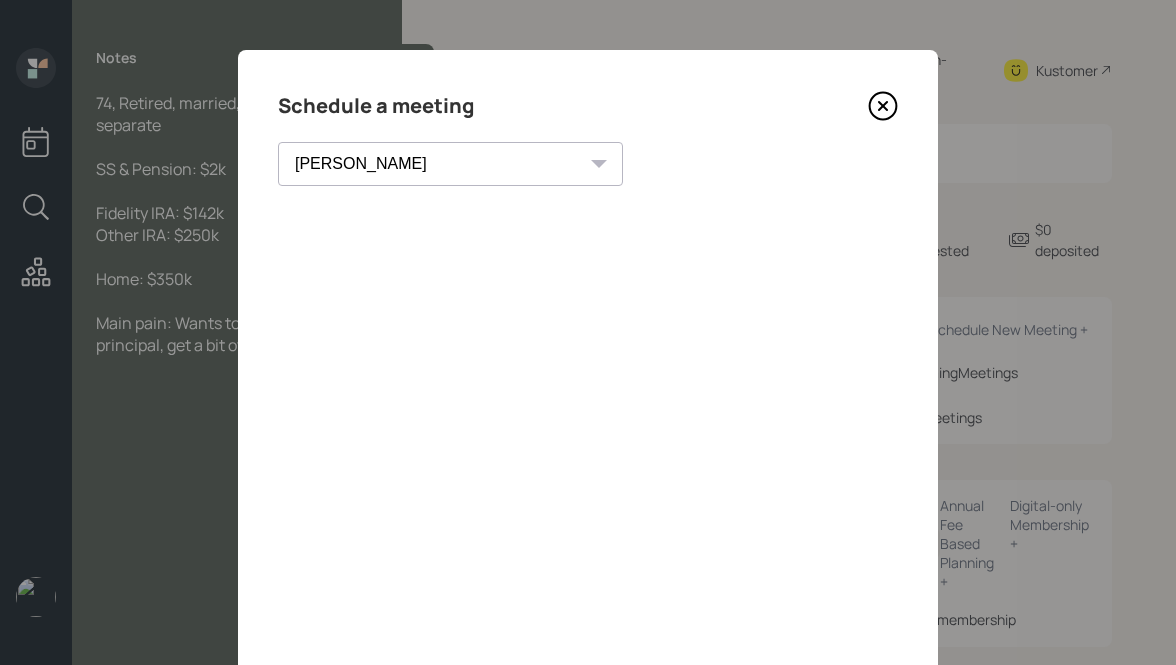 click 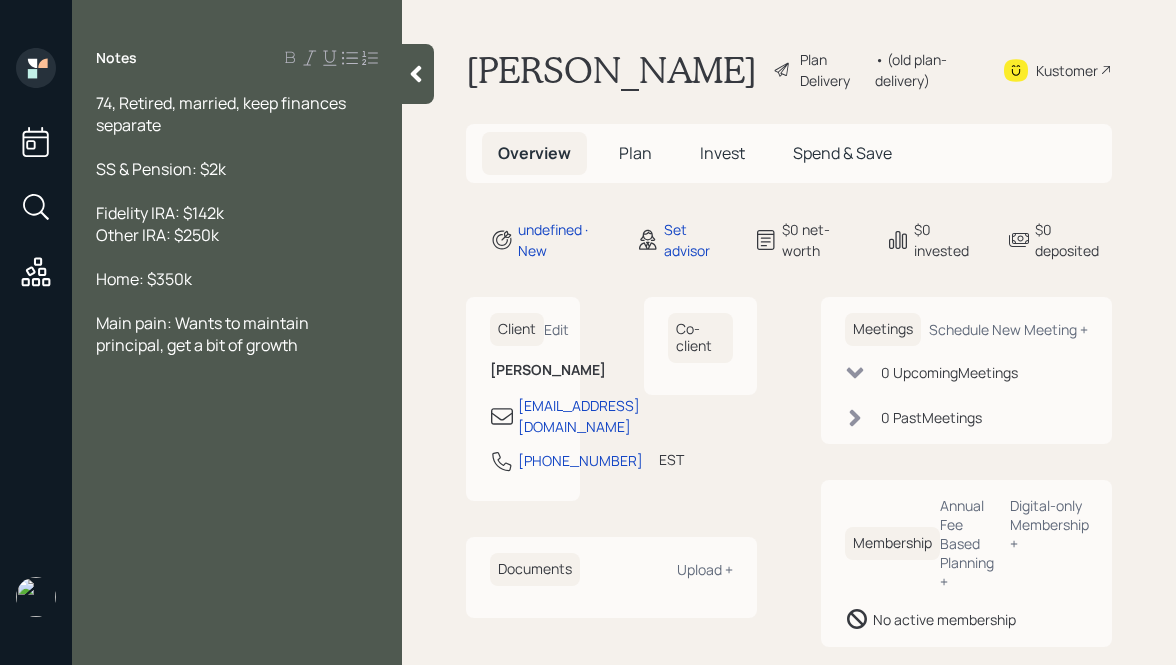 click 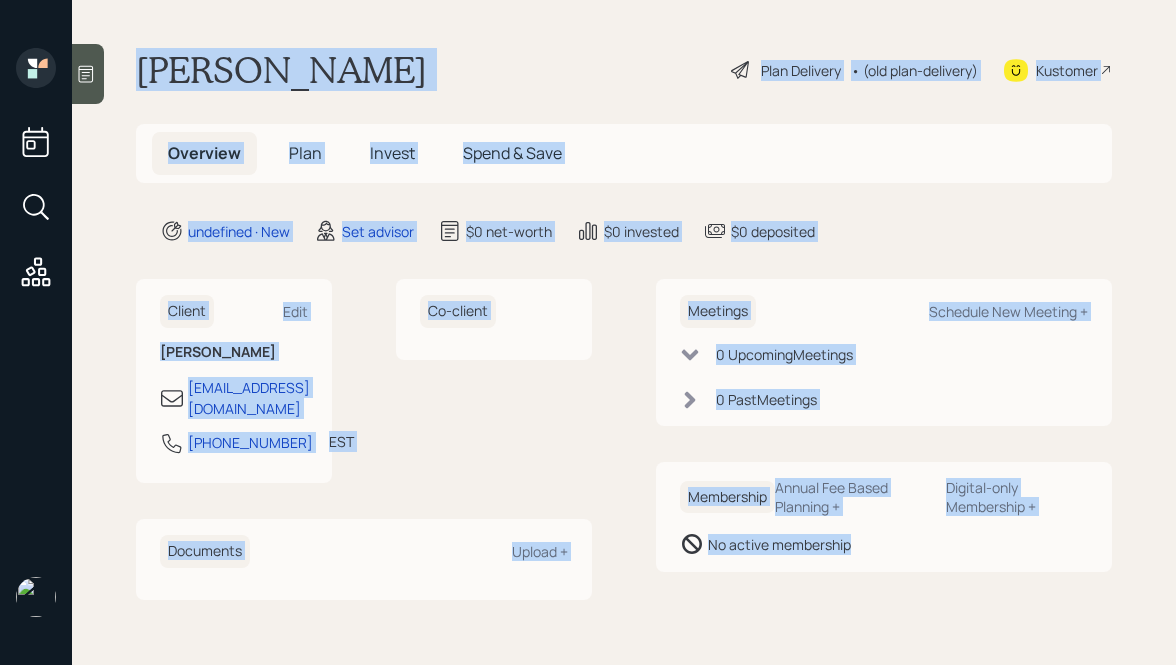 drag, startPoint x: 142, startPoint y: 57, endPoint x: 845, endPoint y: 610, distance: 894.43726 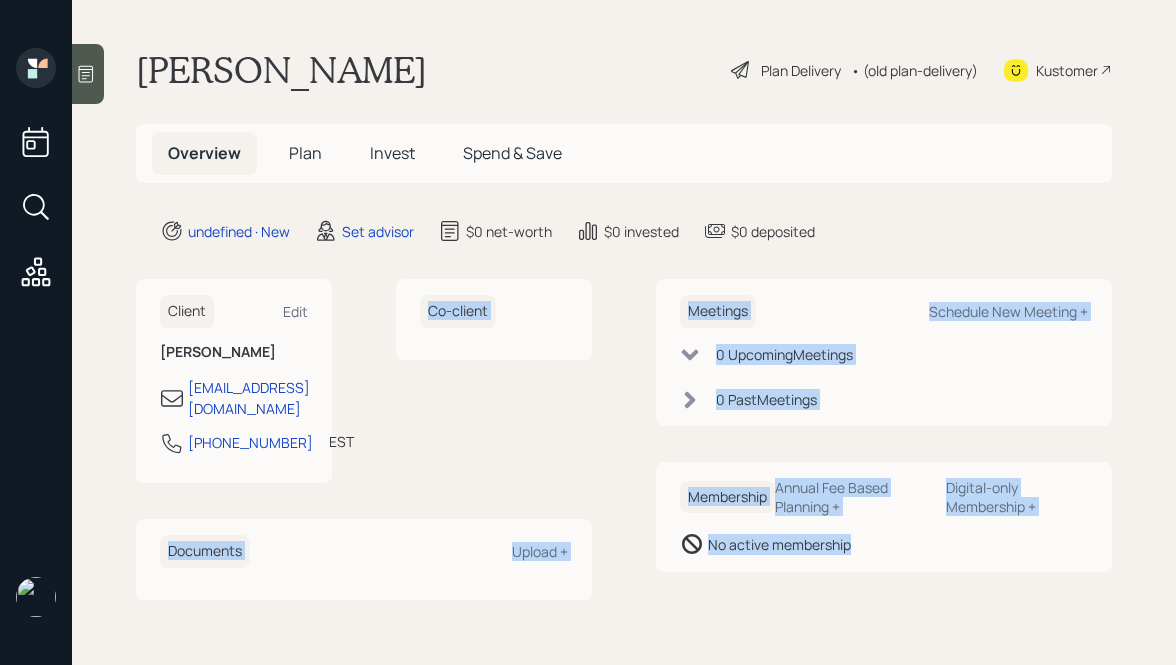 drag, startPoint x: 975, startPoint y: 606, endPoint x: 609, endPoint y: 291, distance: 482.88818 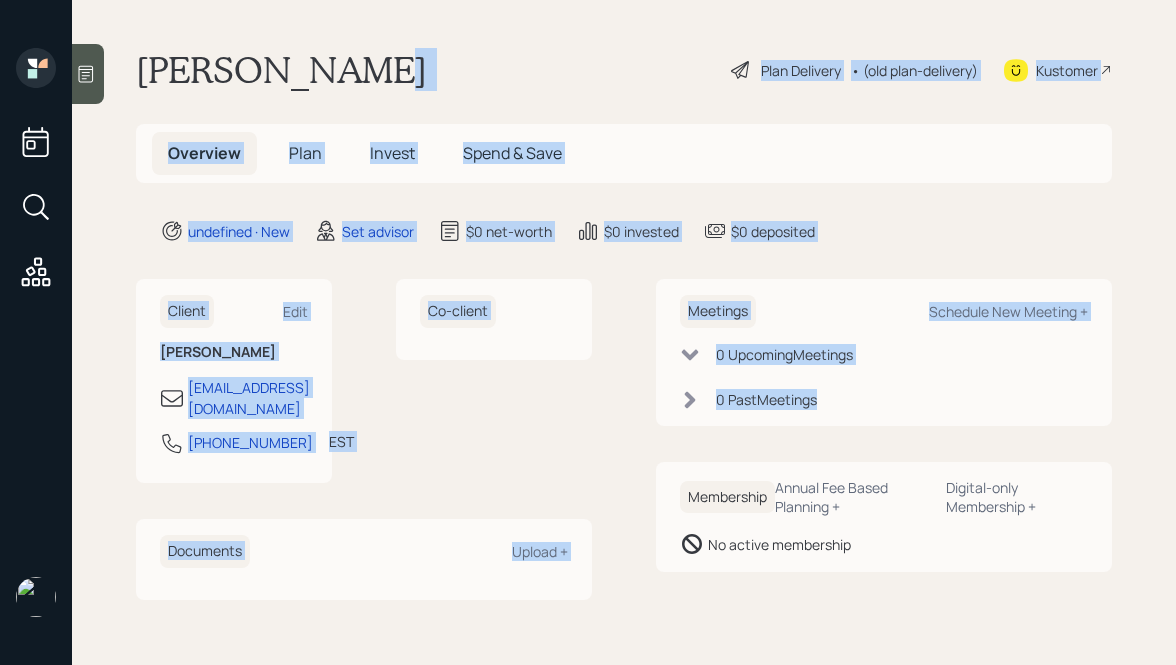 drag, startPoint x: 842, startPoint y: 415, endPoint x: 482, endPoint y: 57, distance: 507.70465 